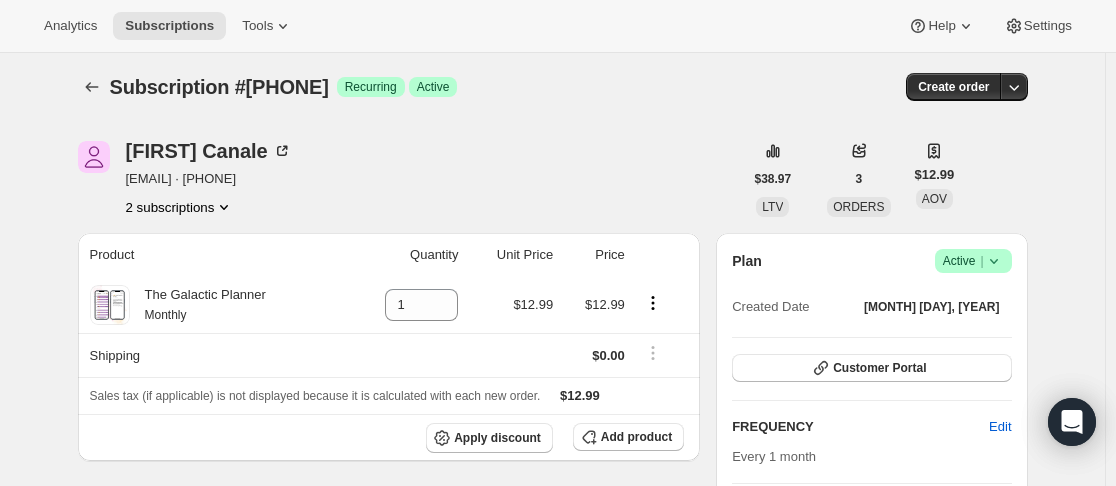 scroll, scrollTop: 0, scrollLeft: 0, axis: both 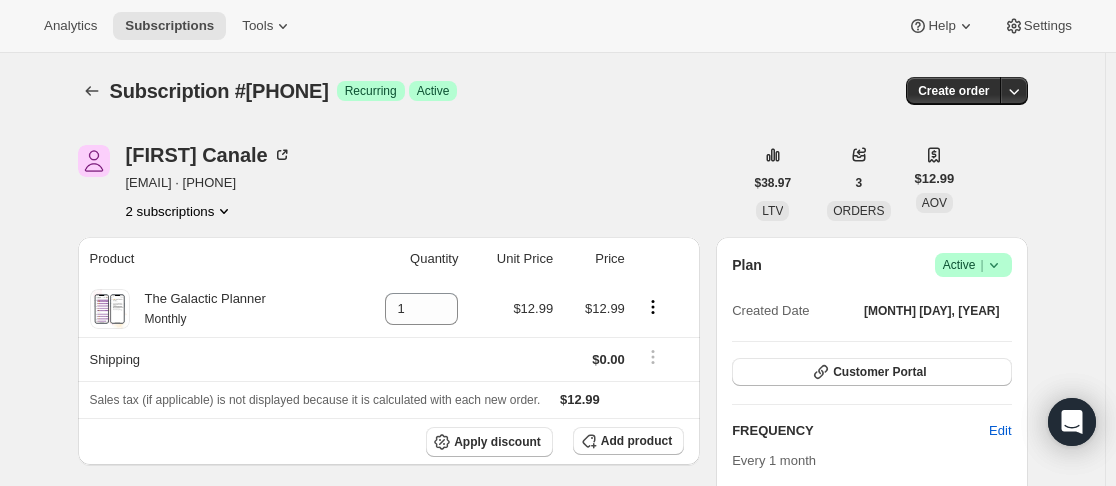 click 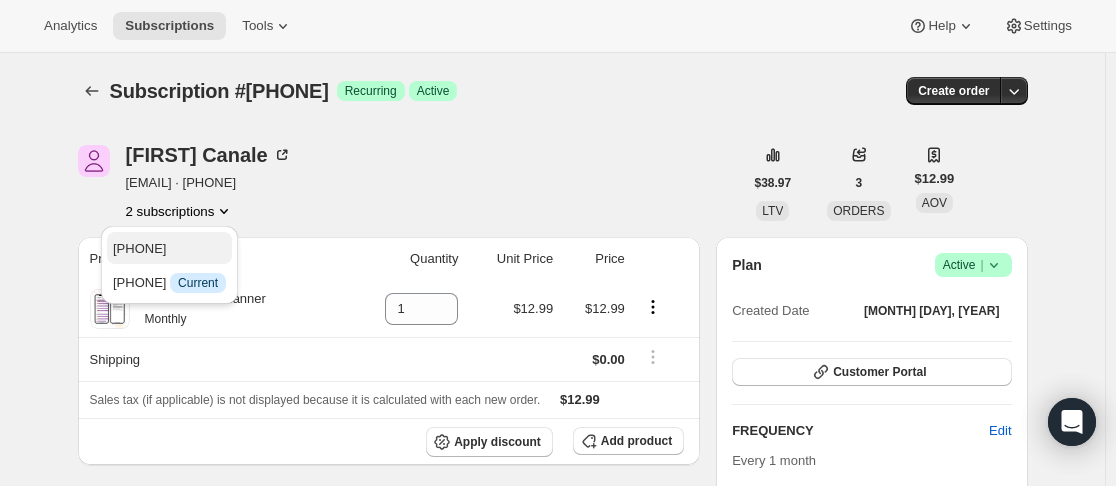 click on "[PHONE]" at bounding box center (169, 249) 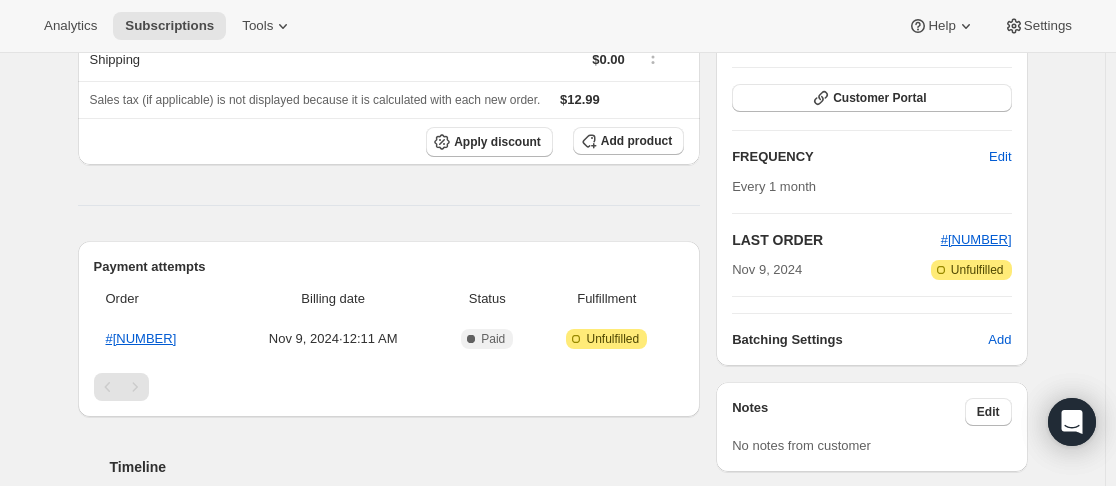 scroll, scrollTop: 0, scrollLeft: 0, axis: both 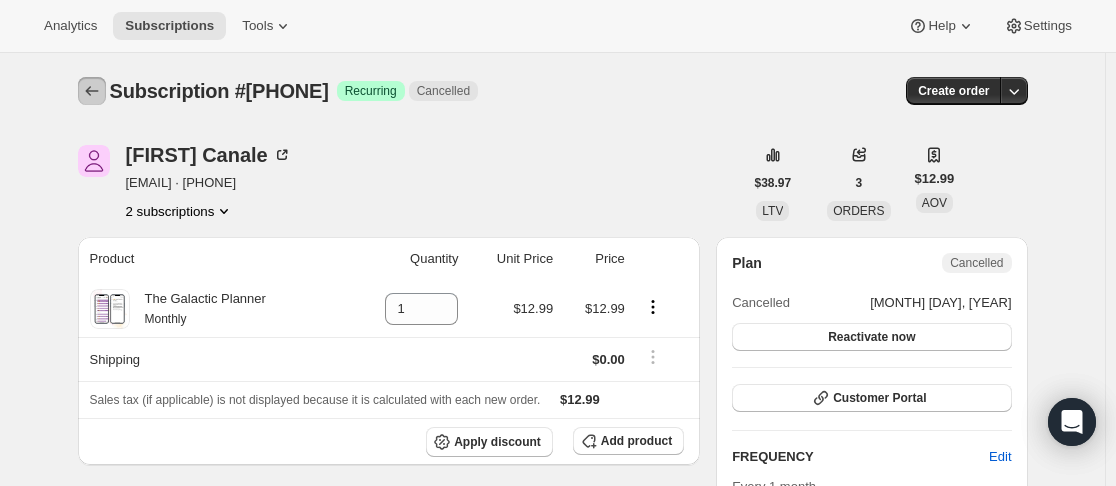 click 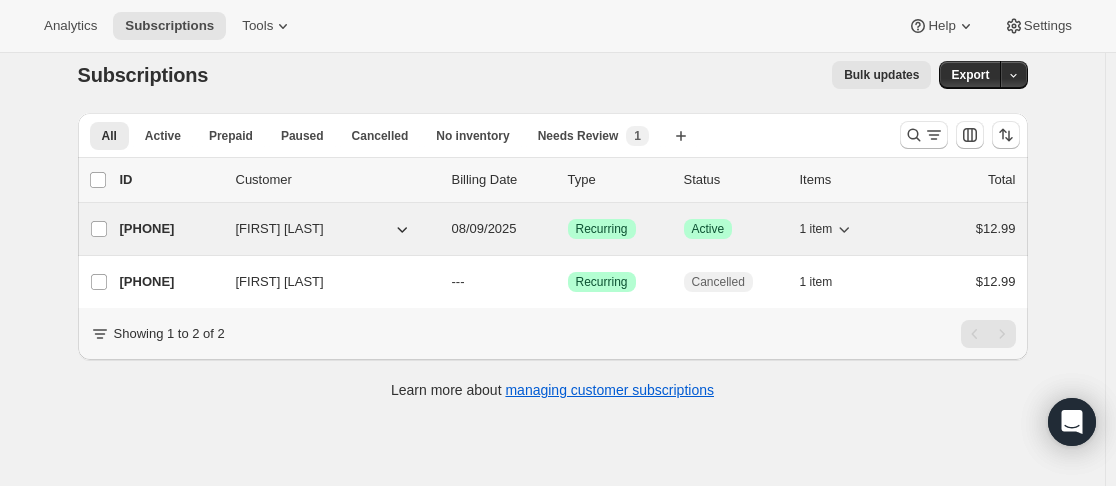 scroll, scrollTop: 0, scrollLeft: 0, axis: both 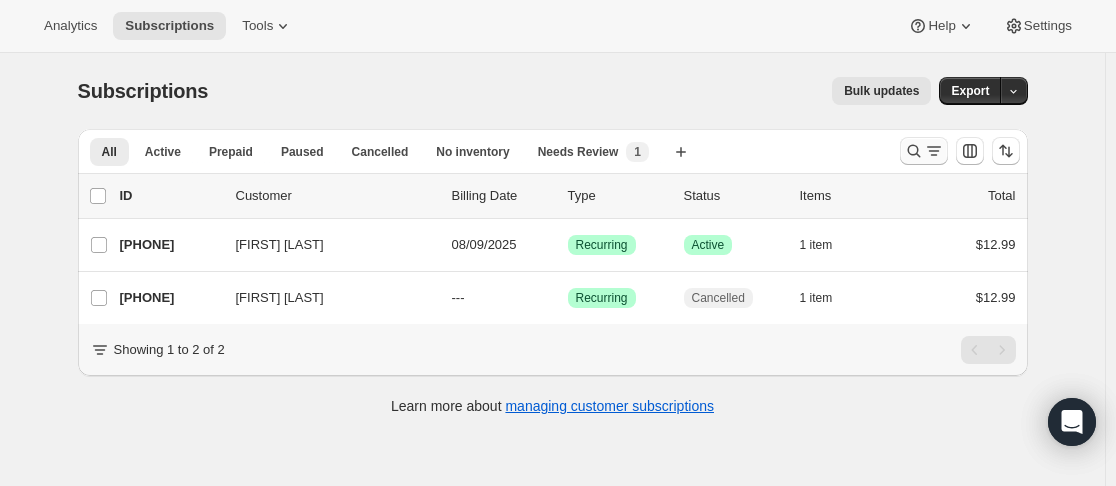 click at bounding box center [924, 151] 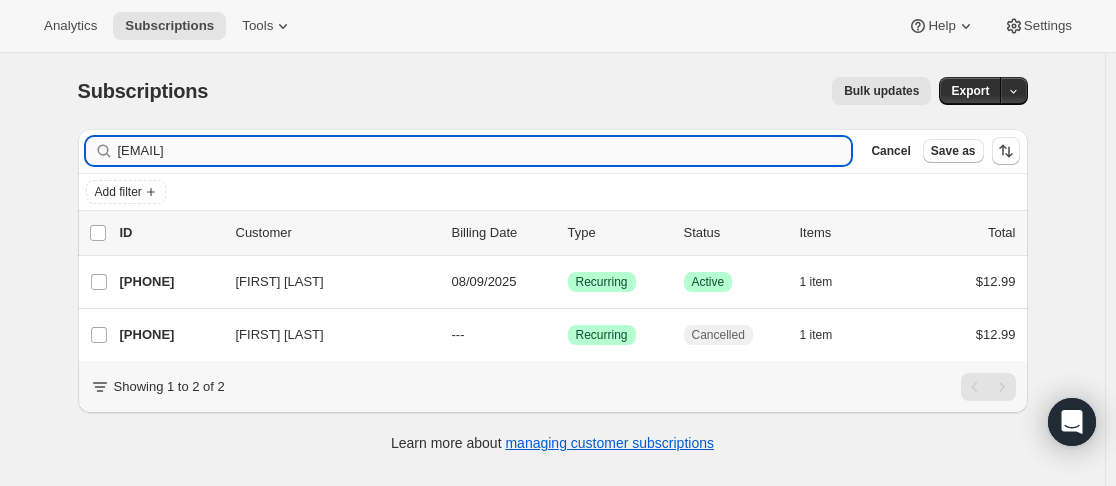 click on "[EMAIL]" at bounding box center [485, 151] 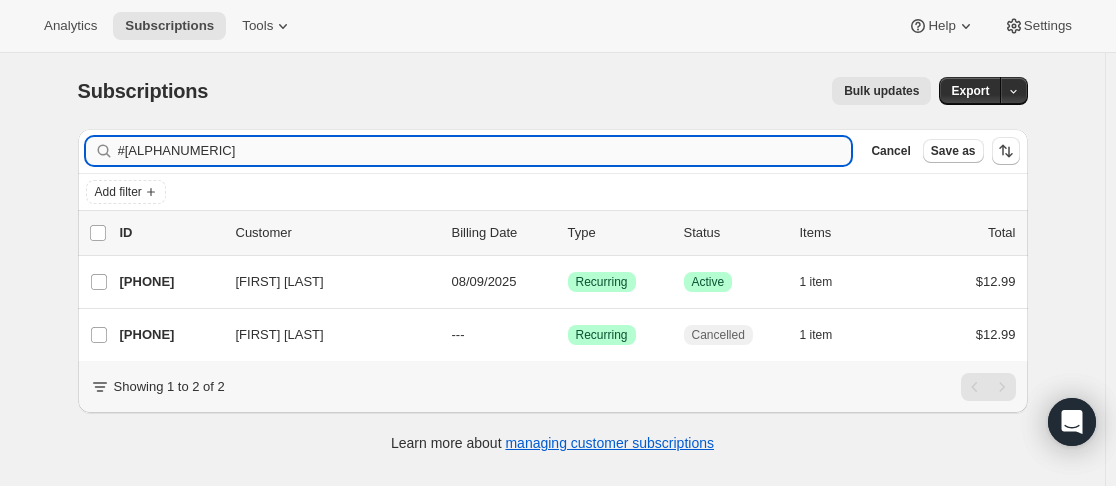 type on "#[ALPHANUMERIC]" 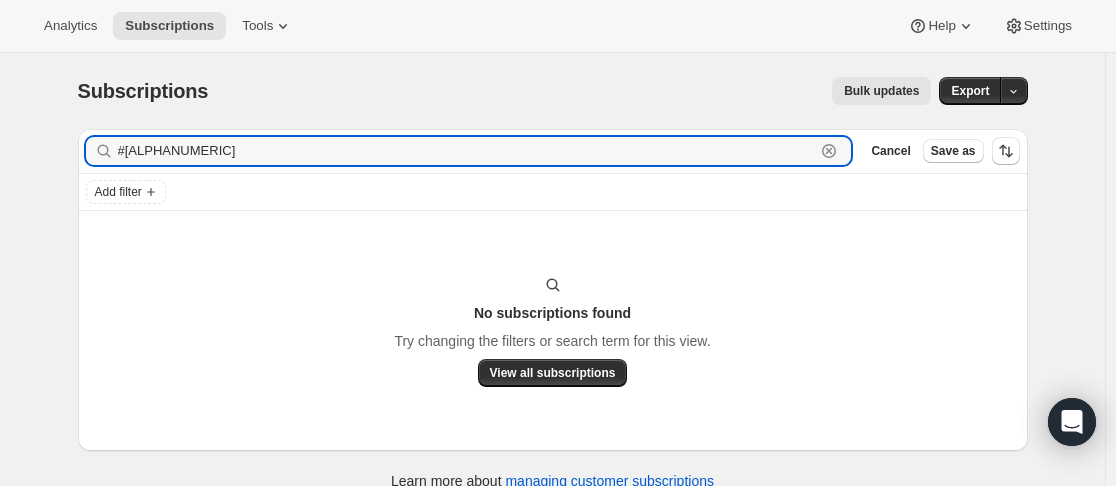 click 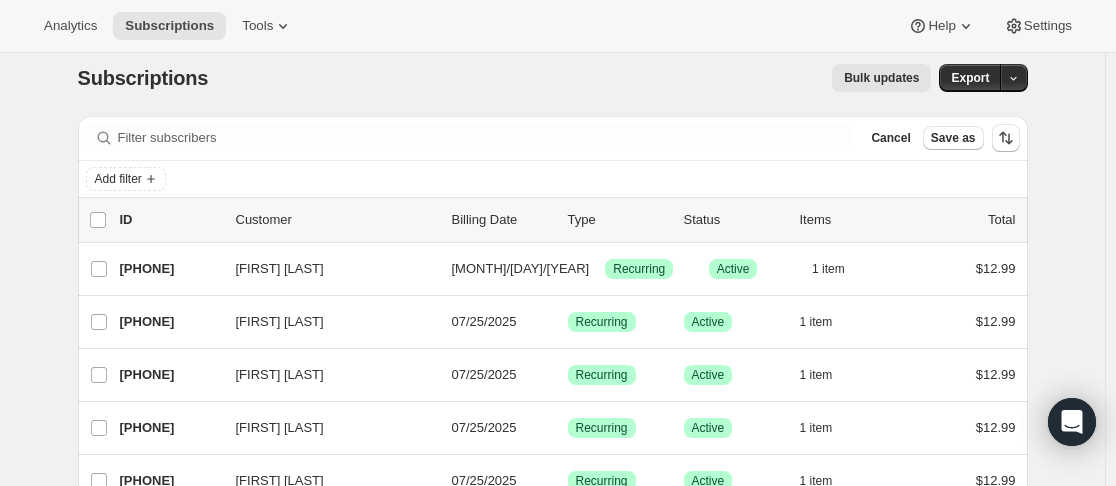 scroll, scrollTop: 0, scrollLeft: 0, axis: both 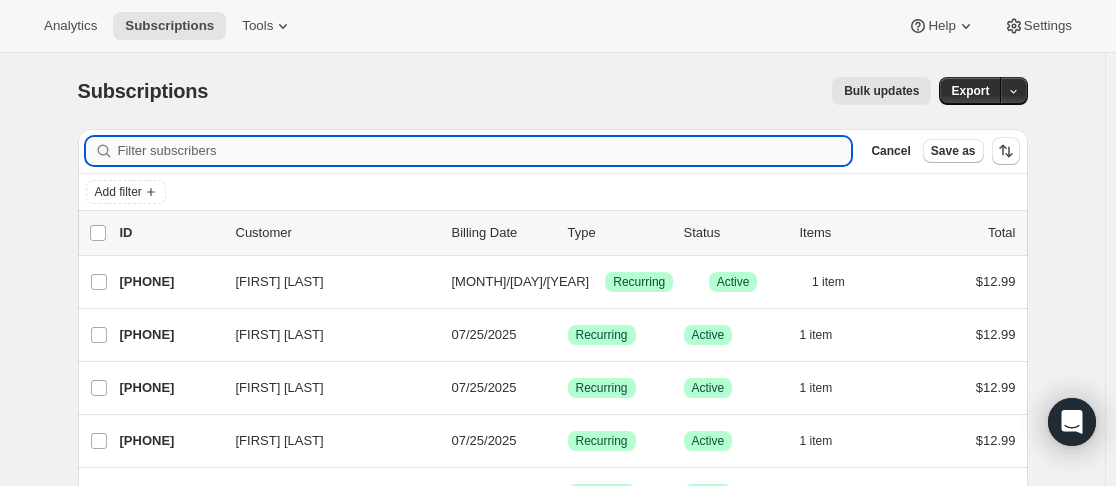 click on "Filter subscribers" at bounding box center [485, 151] 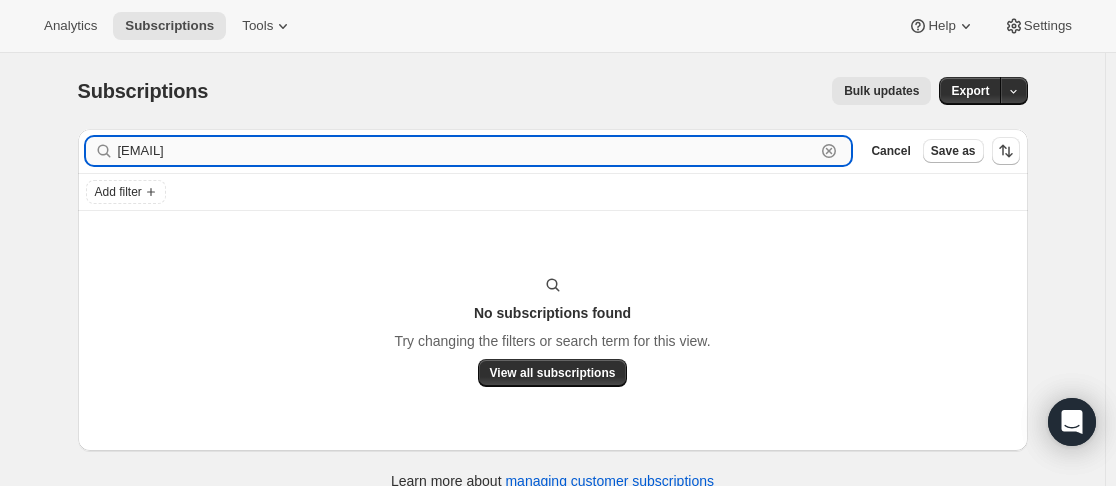 click on "[EMAIL]" at bounding box center [467, 151] 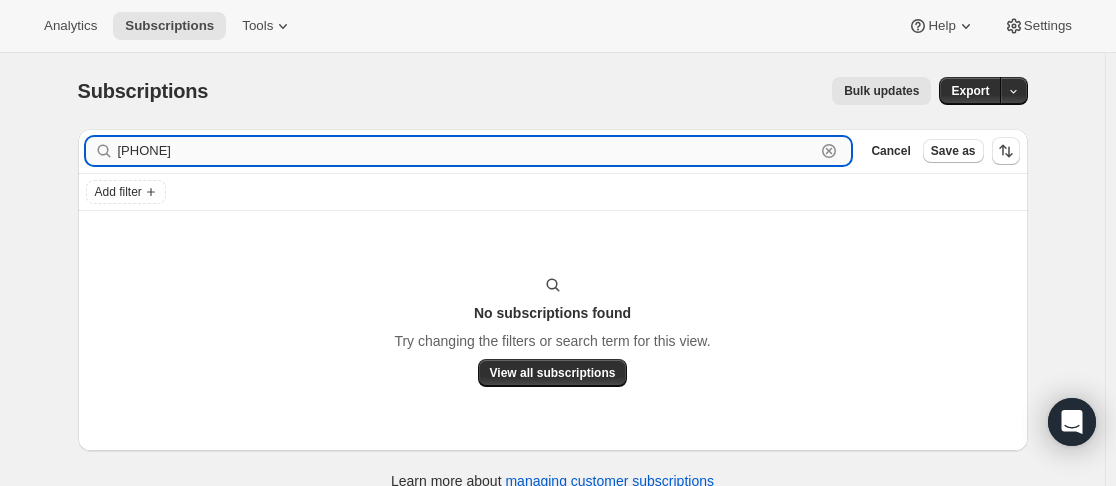 type on "[PHONE]" 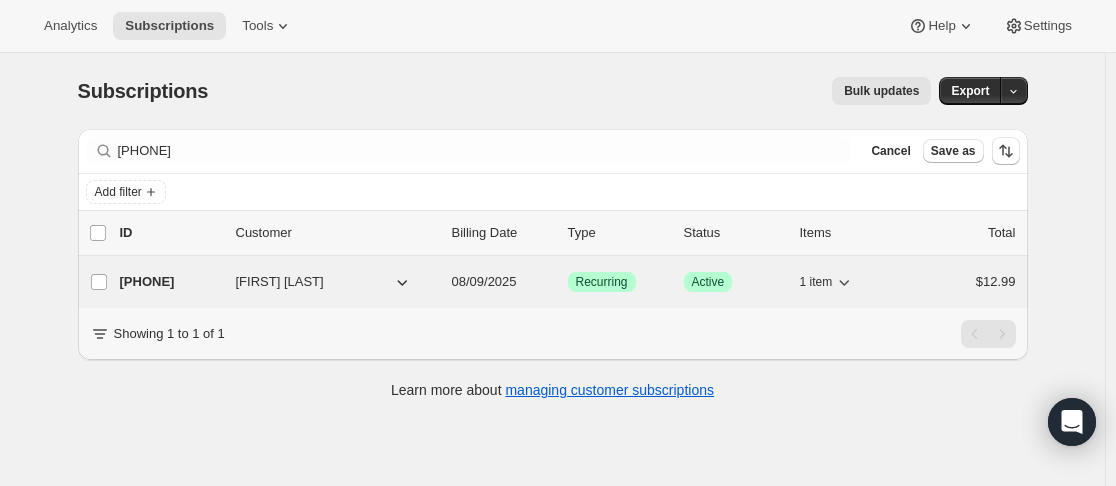 click on "[PHONE]" at bounding box center (170, 282) 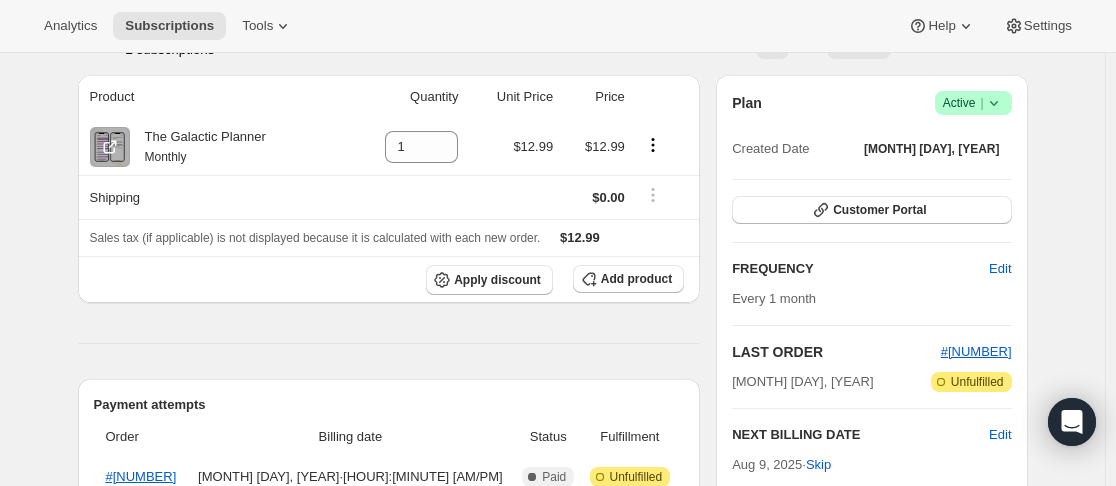 scroll, scrollTop: 0, scrollLeft: 0, axis: both 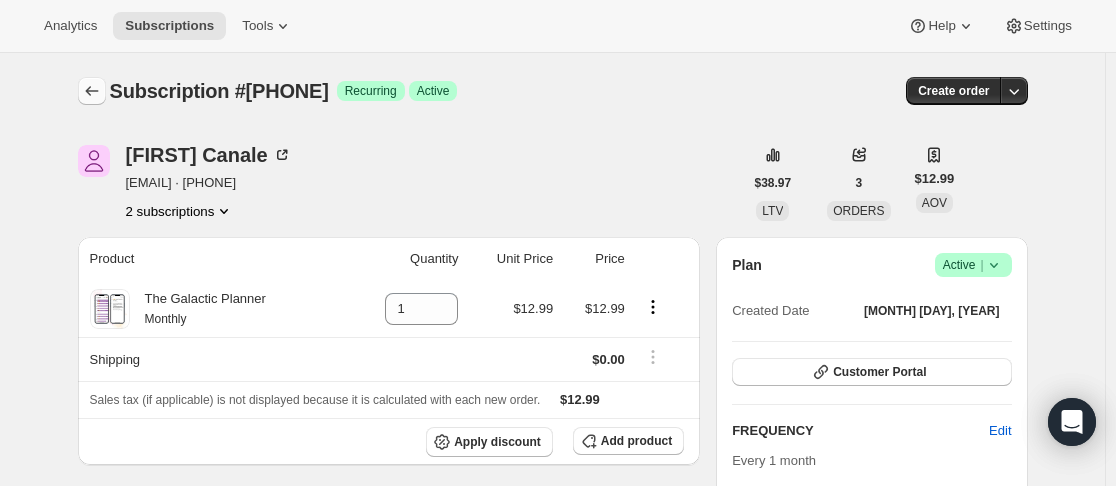 click 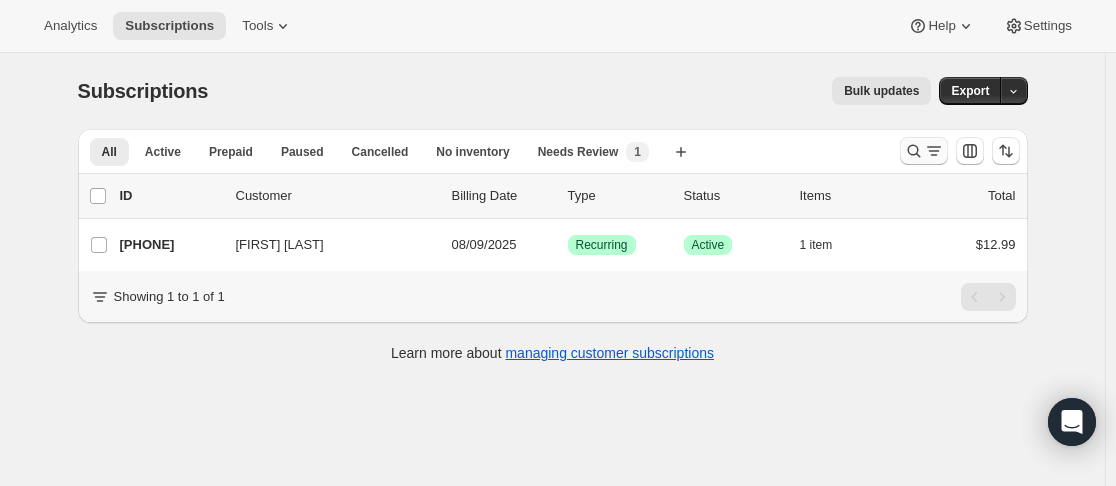 click 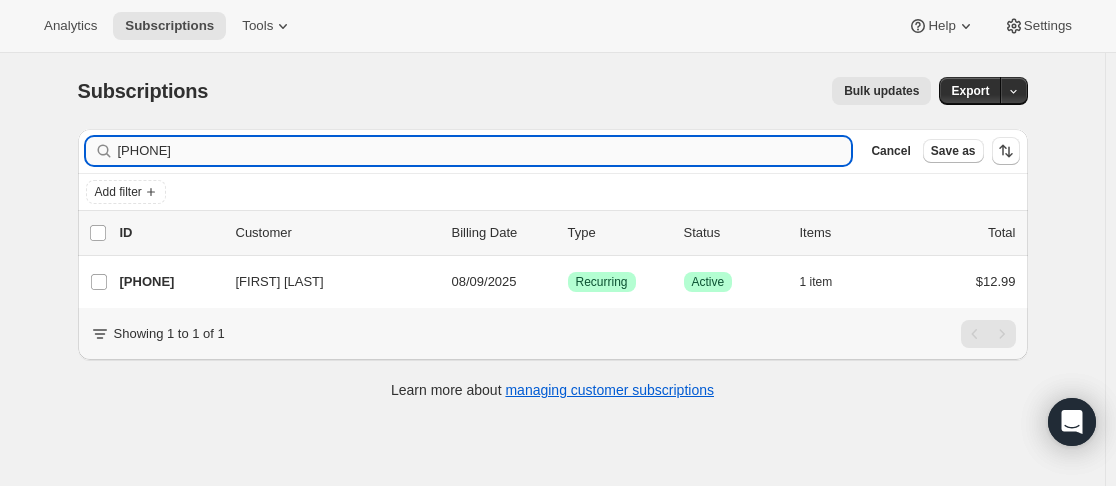 click on "[PHONE]" at bounding box center (485, 151) 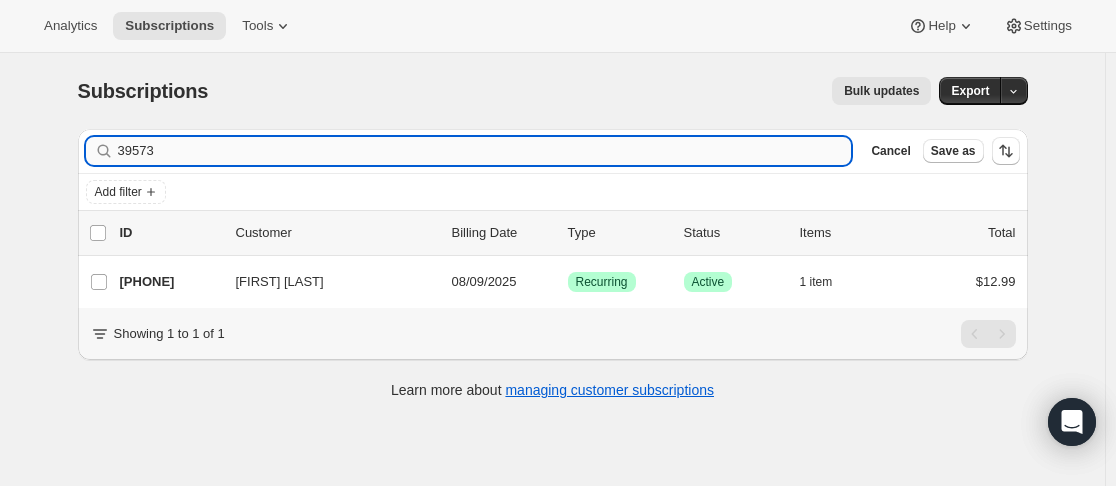 type on "39573" 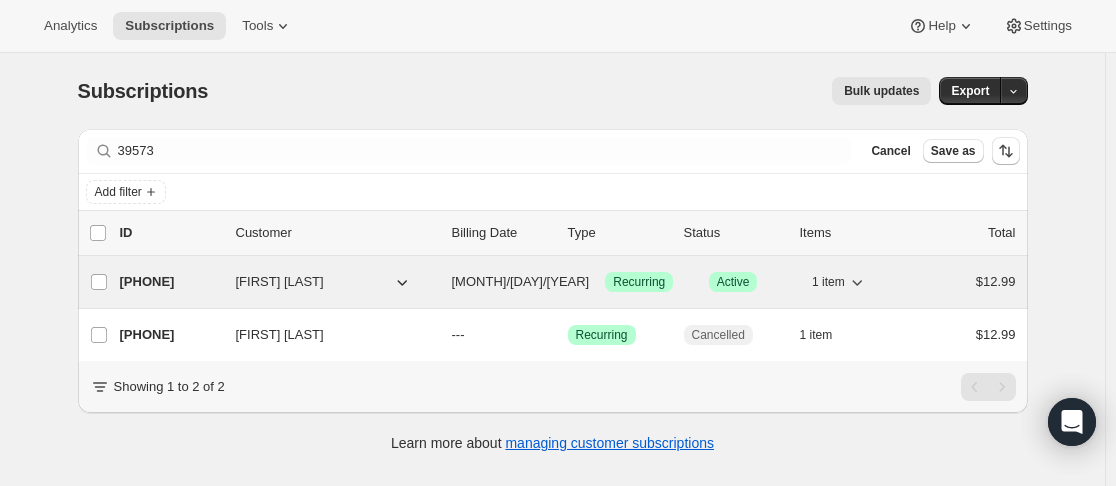click on "[PHONE]" at bounding box center [170, 282] 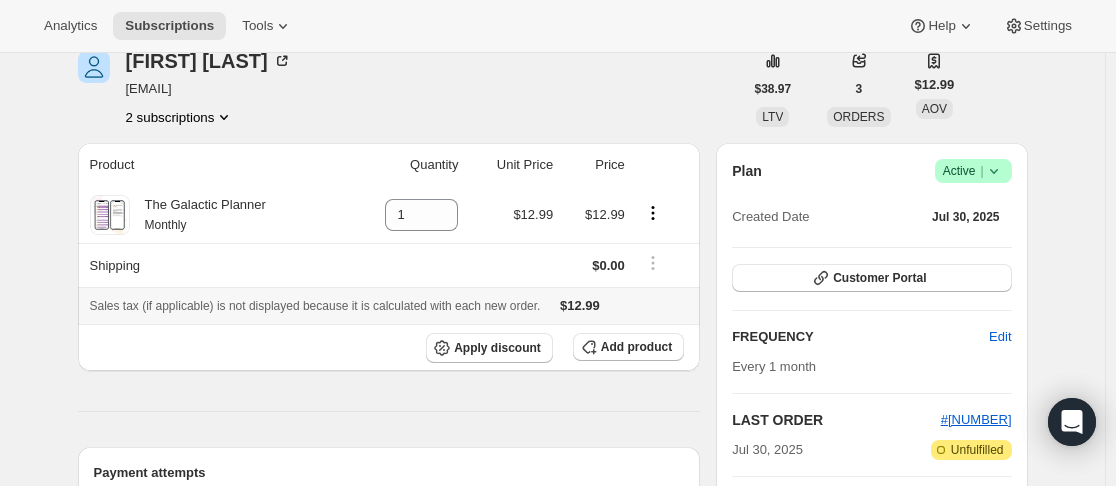 scroll, scrollTop: 0, scrollLeft: 0, axis: both 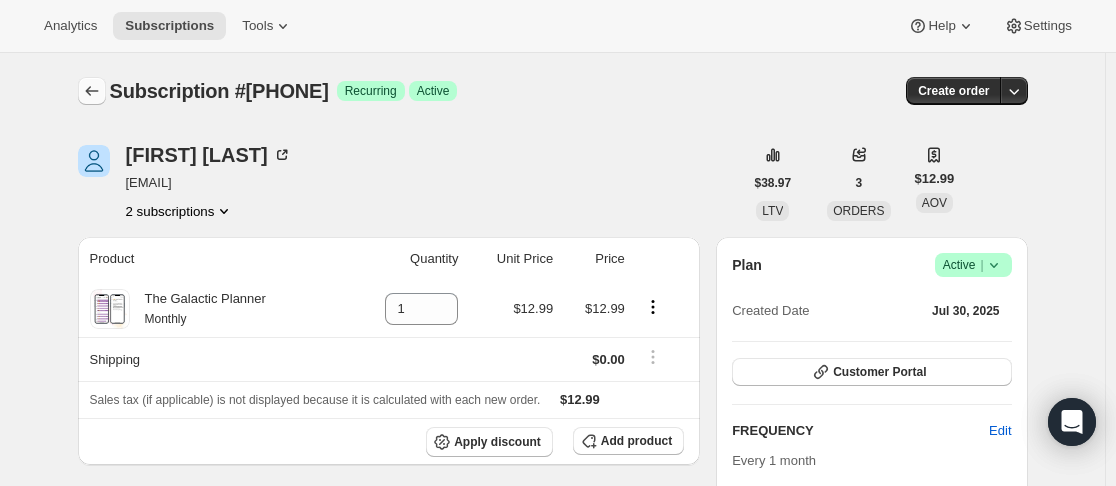 click 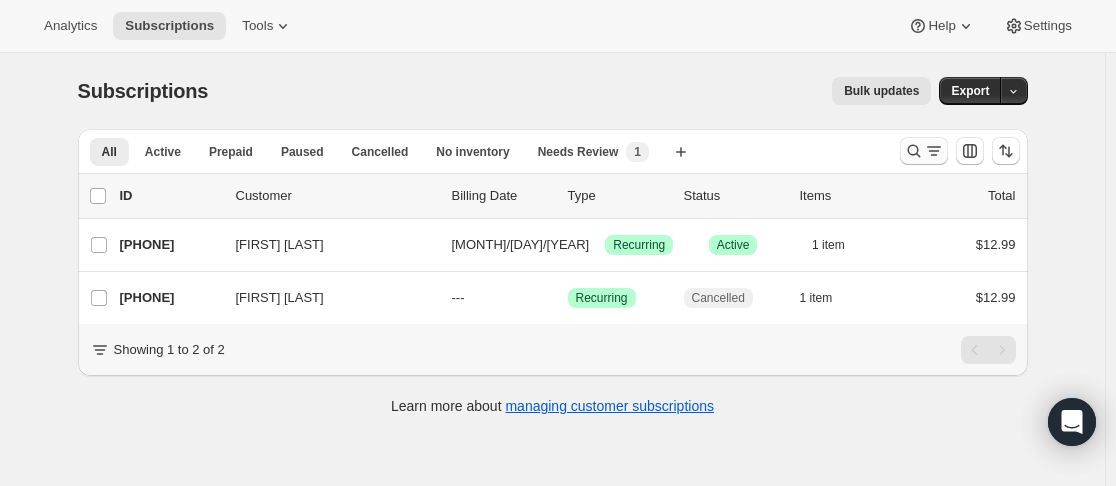 click 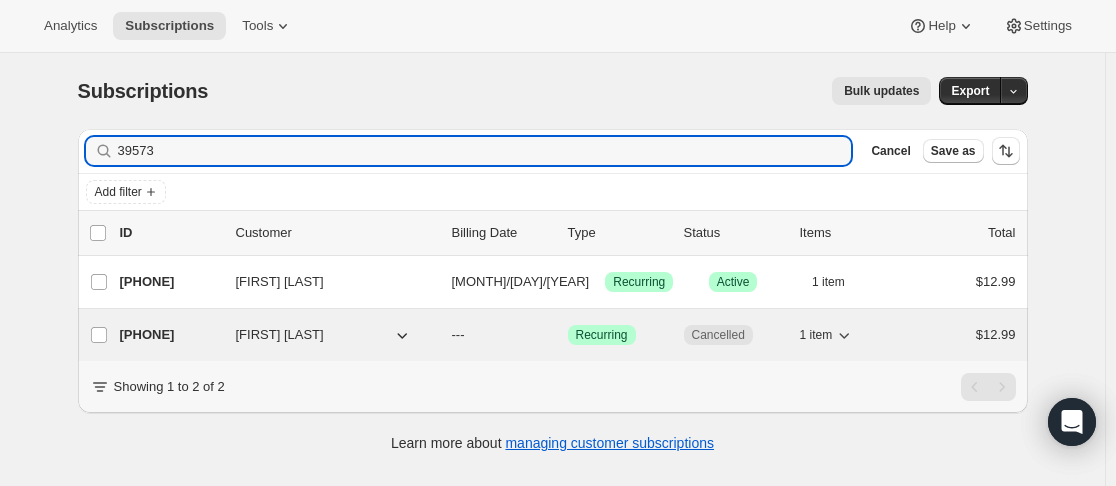 click on "[PHONE]" at bounding box center [170, 335] 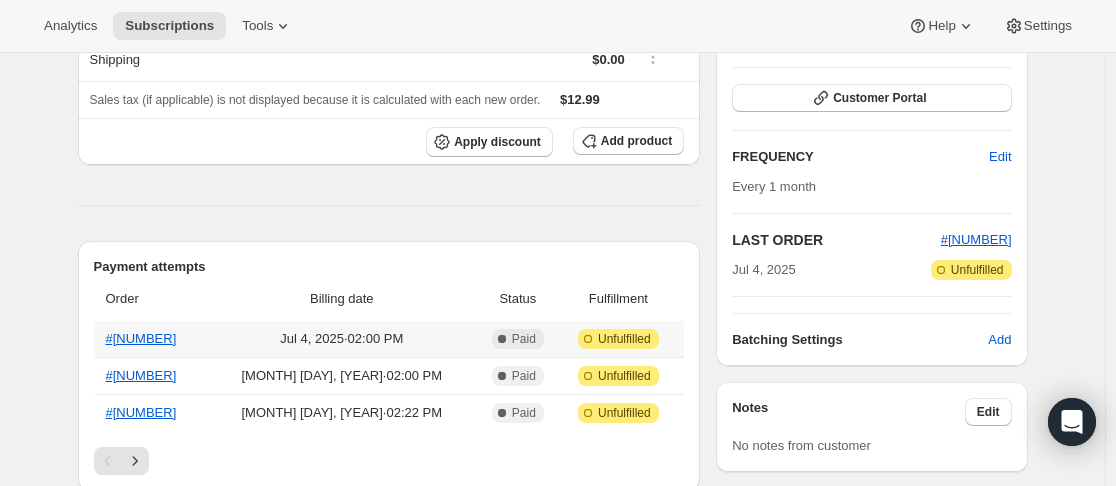scroll, scrollTop: 0, scrollLeft: 0, axis: both 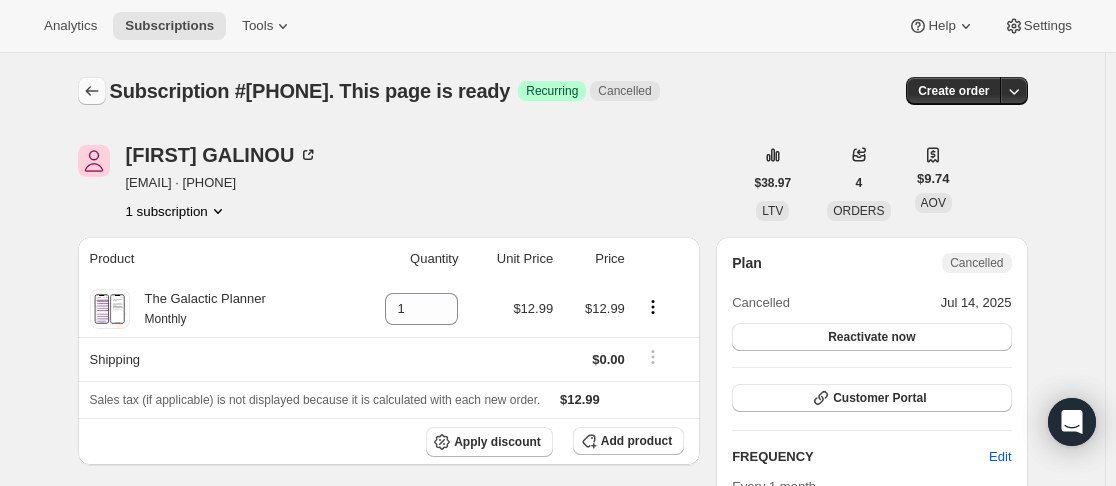 click 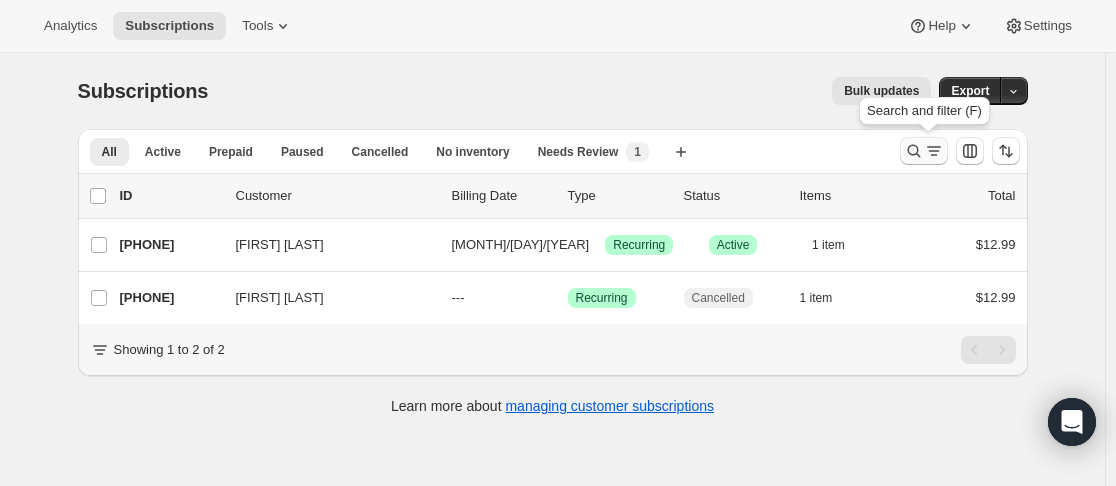 click 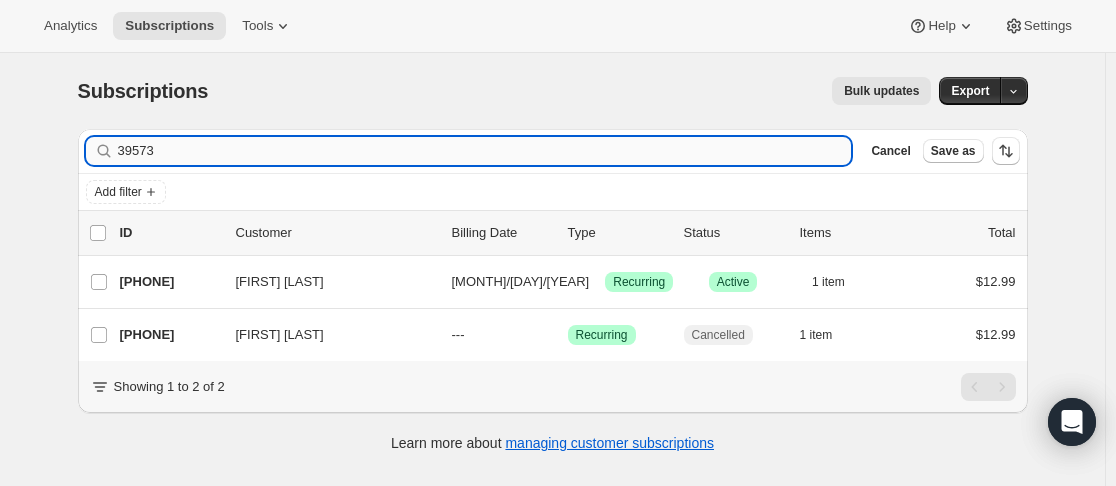 click on "39573" at bounding box center [485, 151] 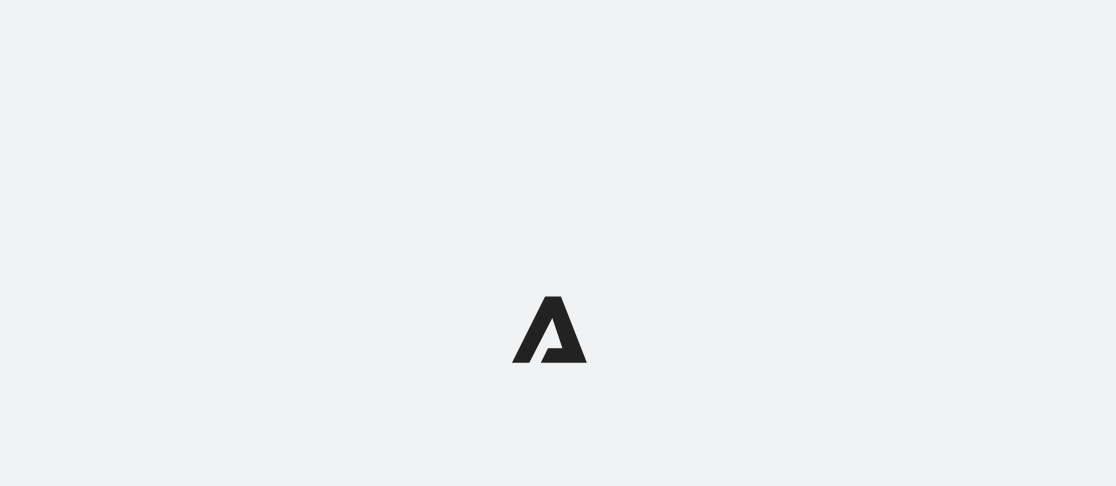 scroll, scrollTop: 0, scrollLeft: 0, axis: both 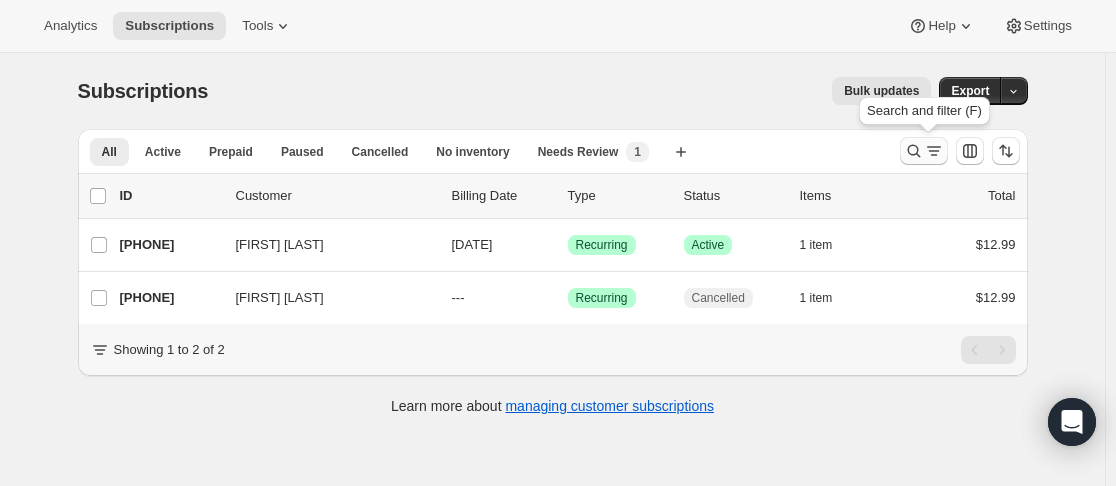 click 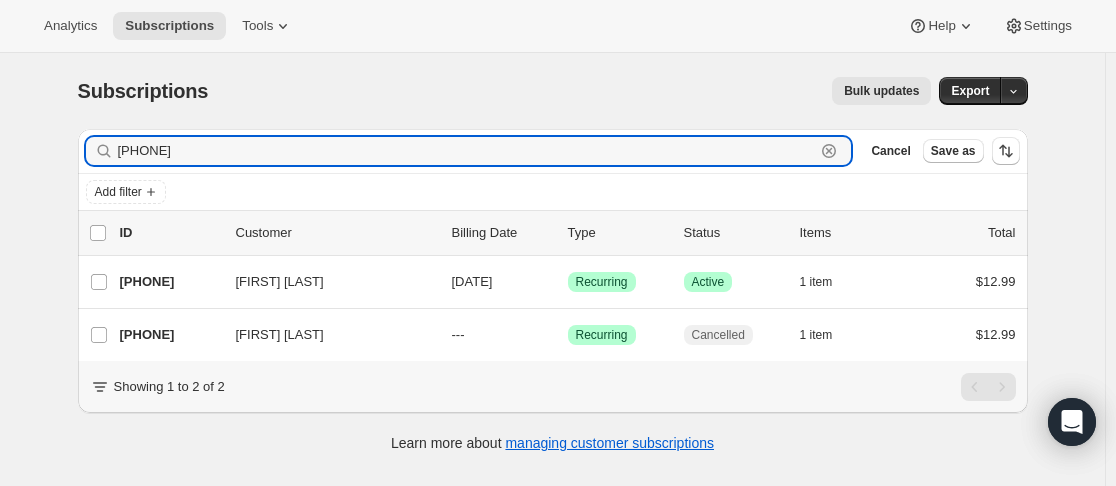 click 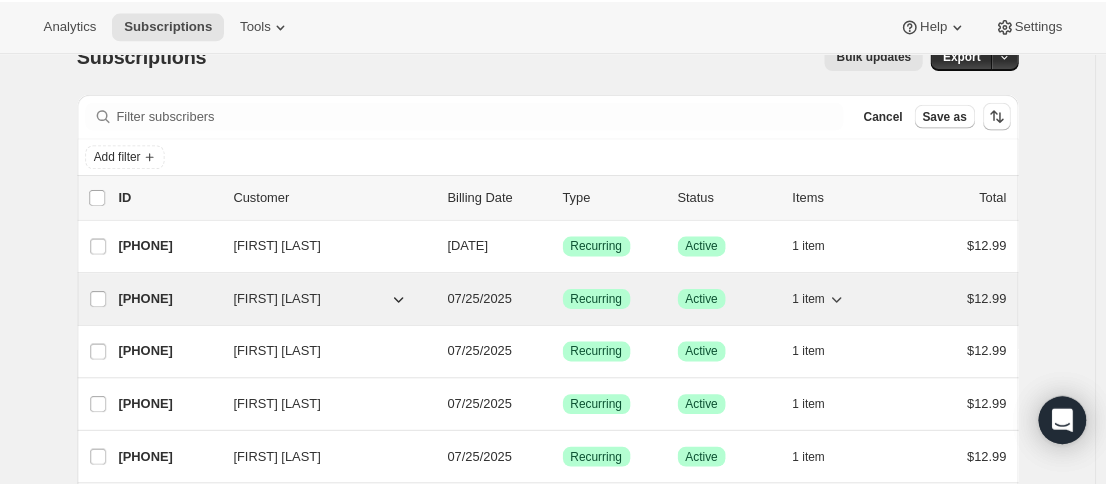 scroll, scrollTop: 0, scrollLeft: 0, axis: both 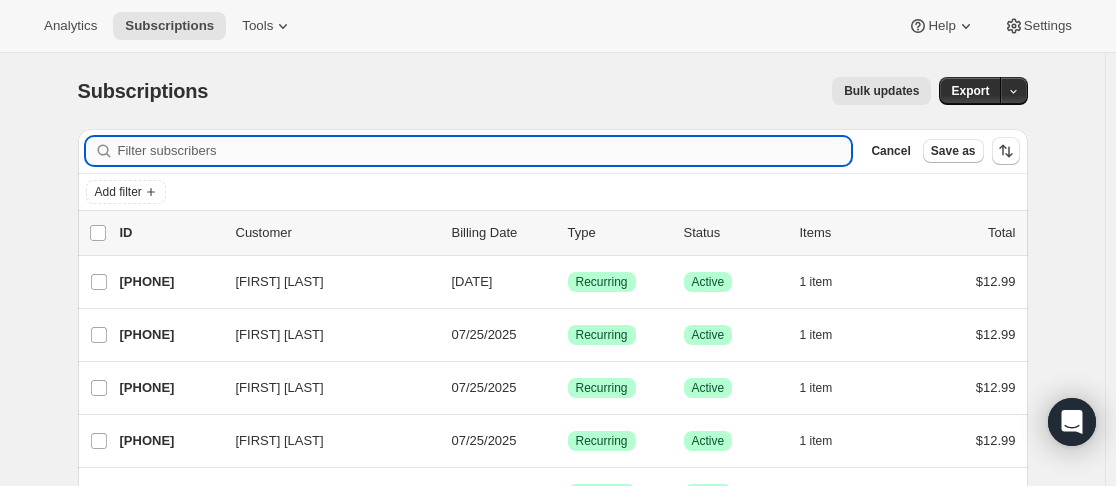 click on "Filter subscribers" at bounding box center [485, 151] 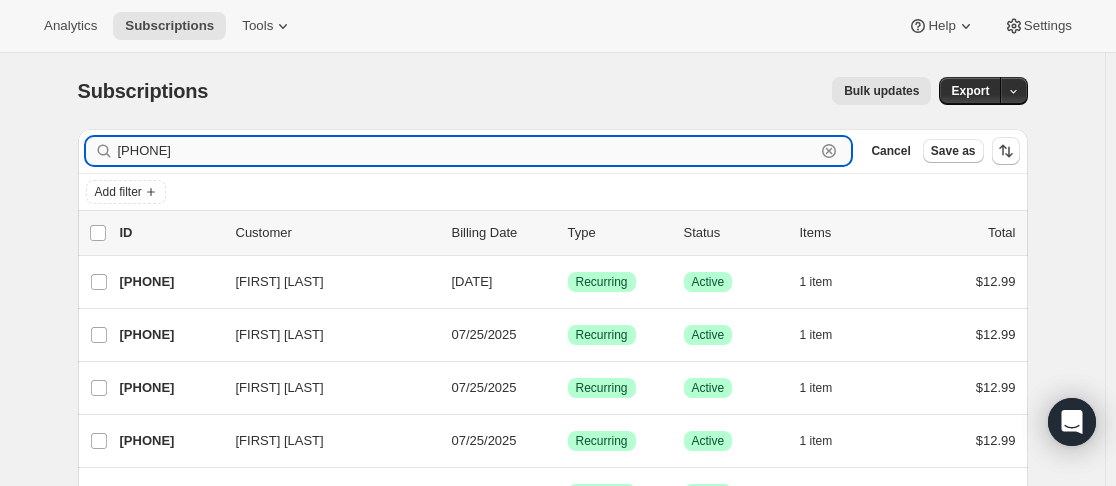 type on "39573" 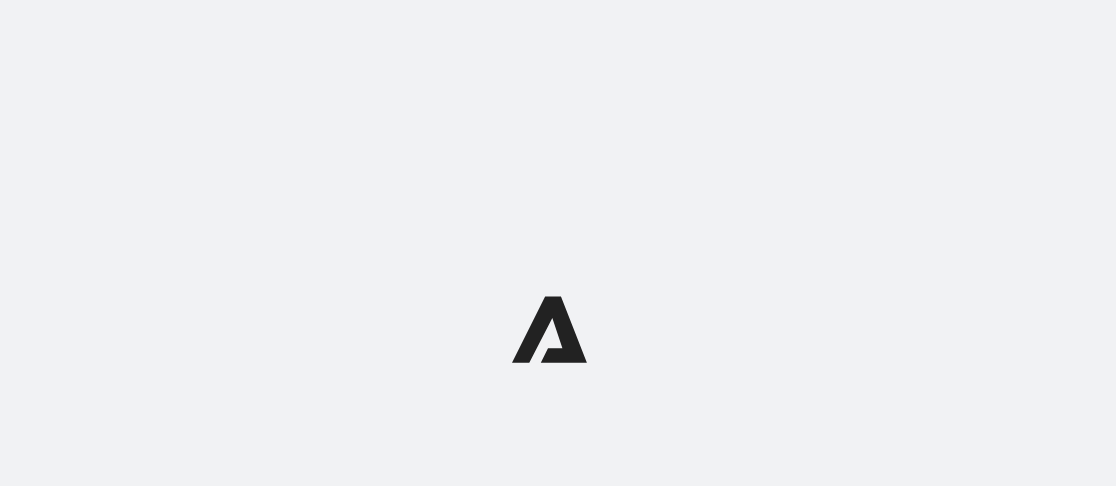 scroll, scrollTop: 0, scrollLeft: 0, axis: both 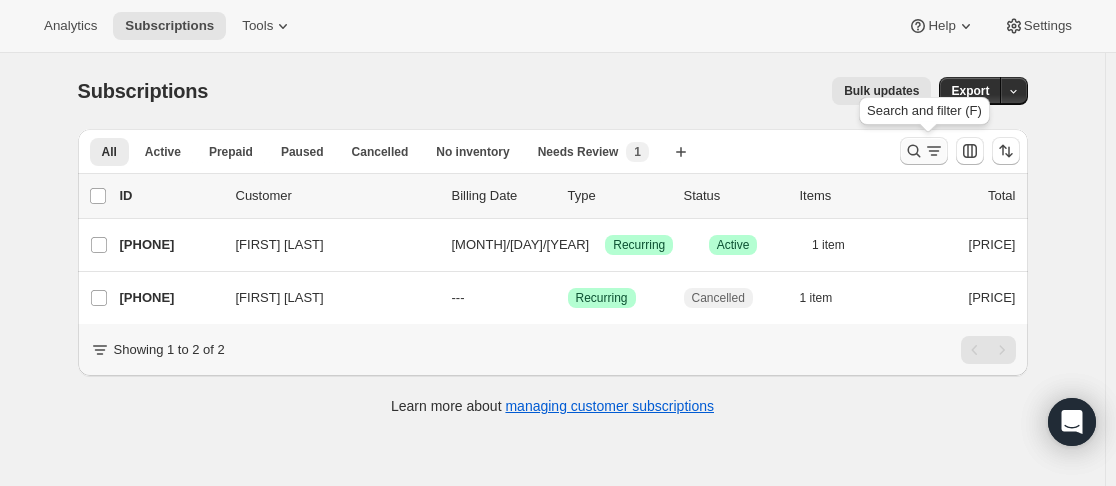 click at bounding box center (924, 151) 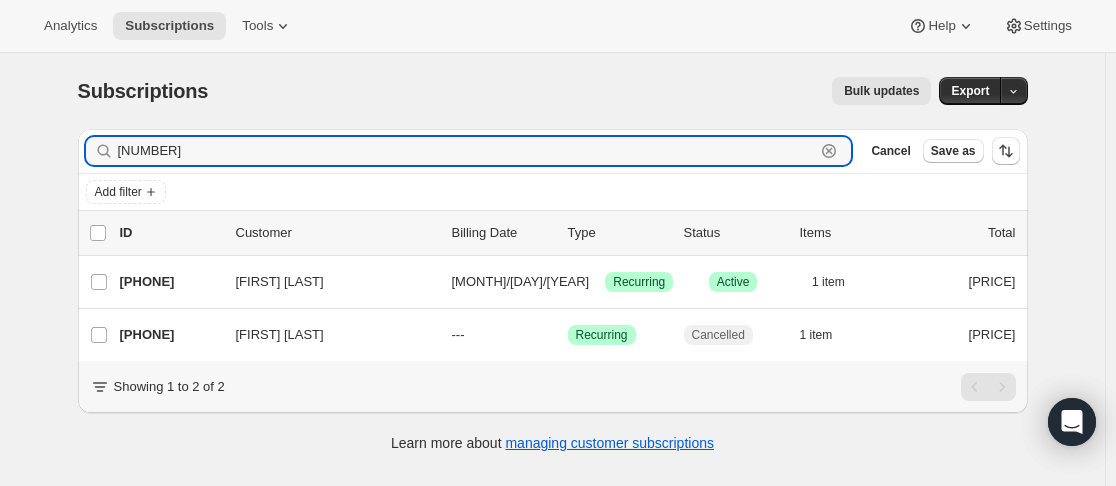 click 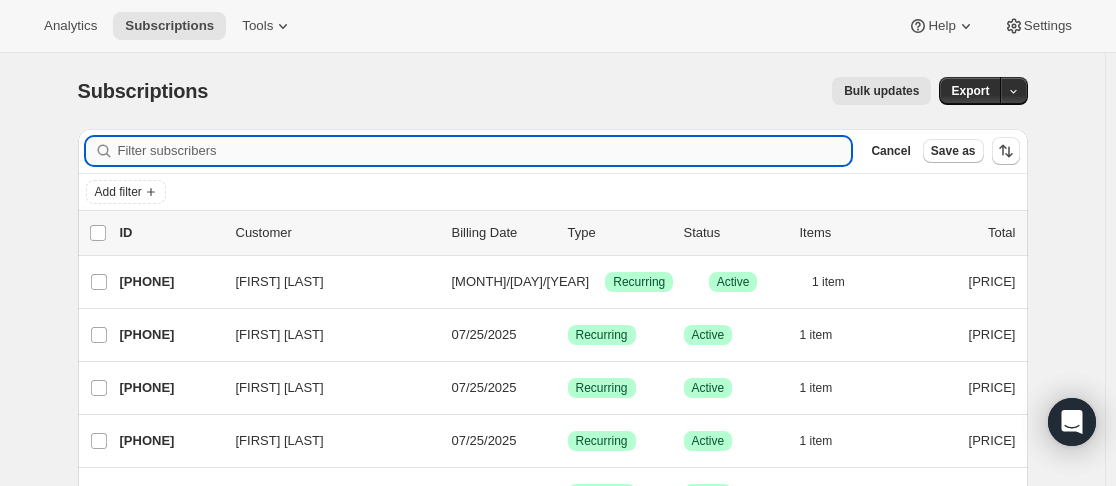 click on "Filter subscribers" at bounding box center [485, 151] 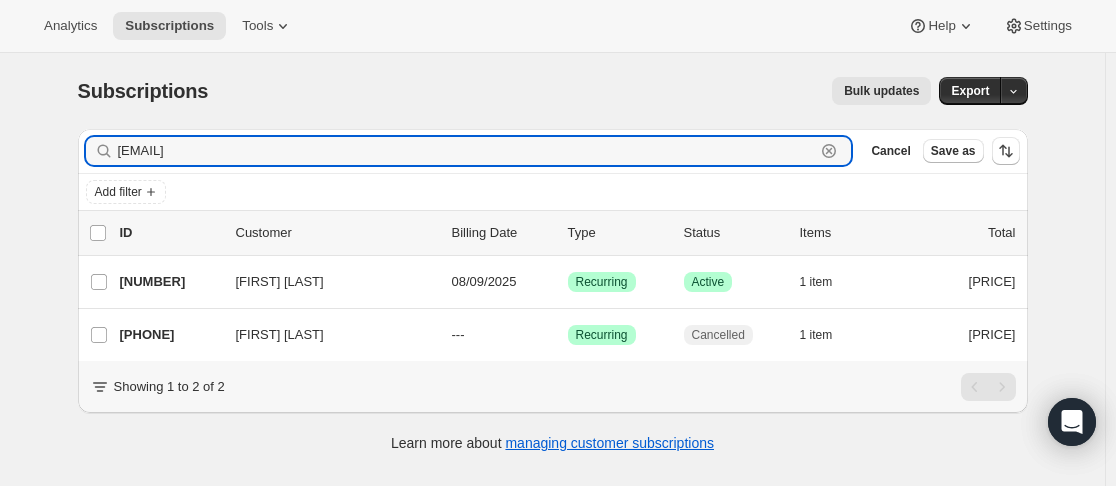 type on "[EMAIL]" 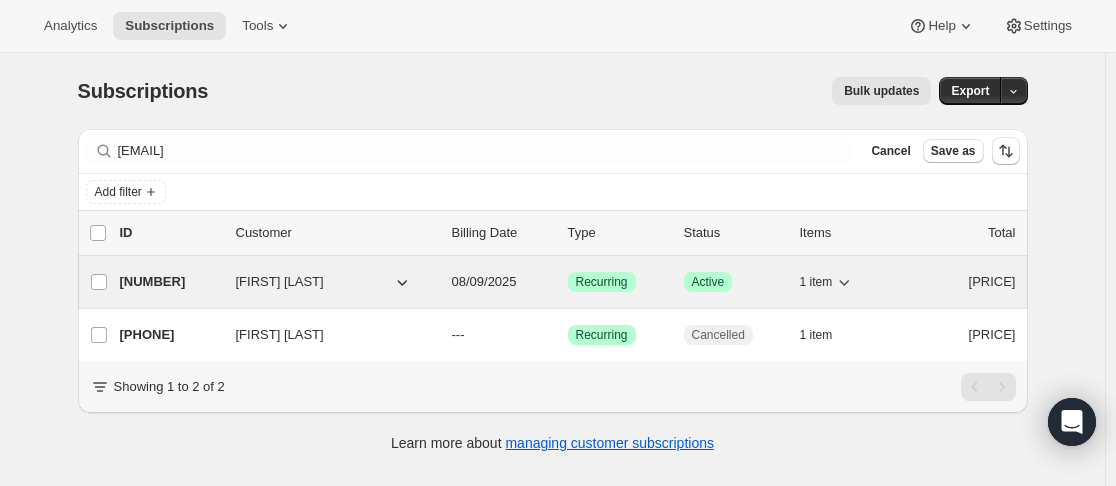 click on "[PHONE]" at bounding box center [170, 282] 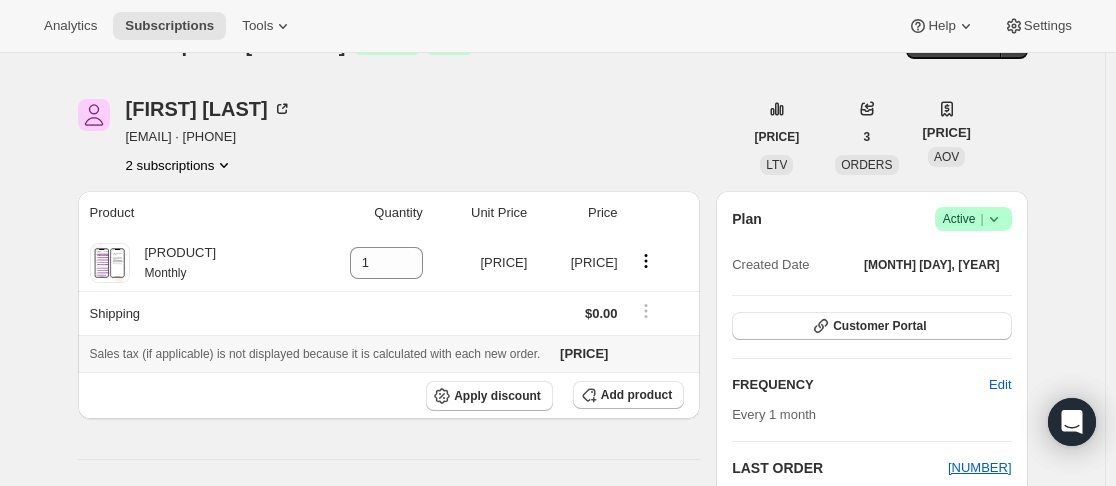 scroll, scrollTop: 0, scrollLeft: 0, axis: both 